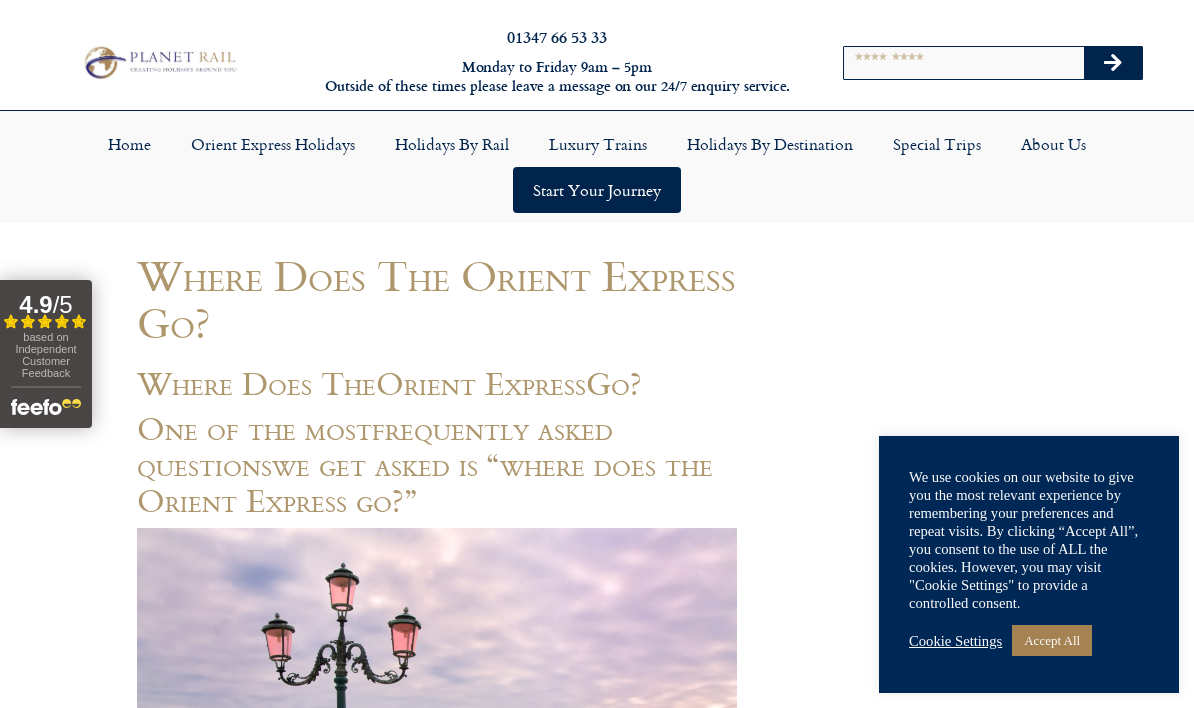 scroll, scrollTop: 0, scrollLeft: 0, axis: both 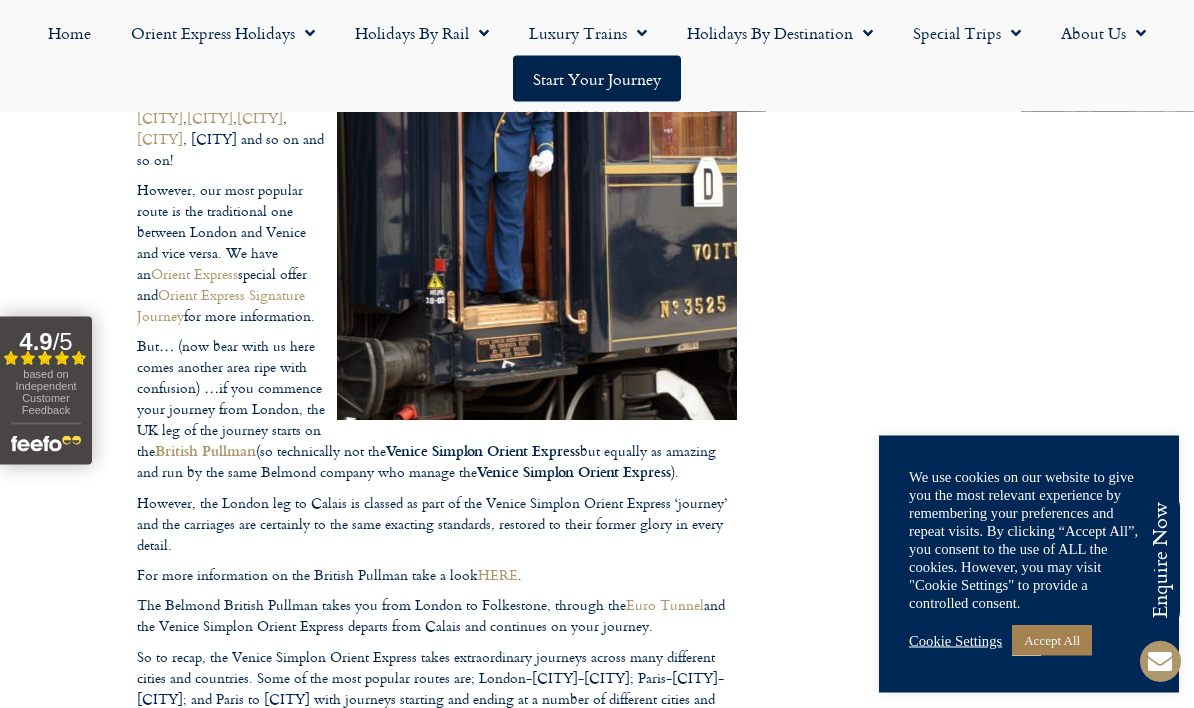 click on "Call us on [PHONE] to enquire about our tailor made holidays by rail
FURTHER INFORMATION
Insure your trip with Holiday Extras
Planet Rail on Facebook
Follow us on Twitter
Booking Conditions
Terms of Use
Privacy & Cookies
Employment Opportunities
Insure your trip with Holiday Extras
Planet Rail on Facebook
Follow us on Twitter
Booking Conditions
Terms of Use
Privacy & Cookies
Employment Opportunities
ARTICLES
Art at the Belvedere Palace in Vienna" at bounding box center [597, 444] 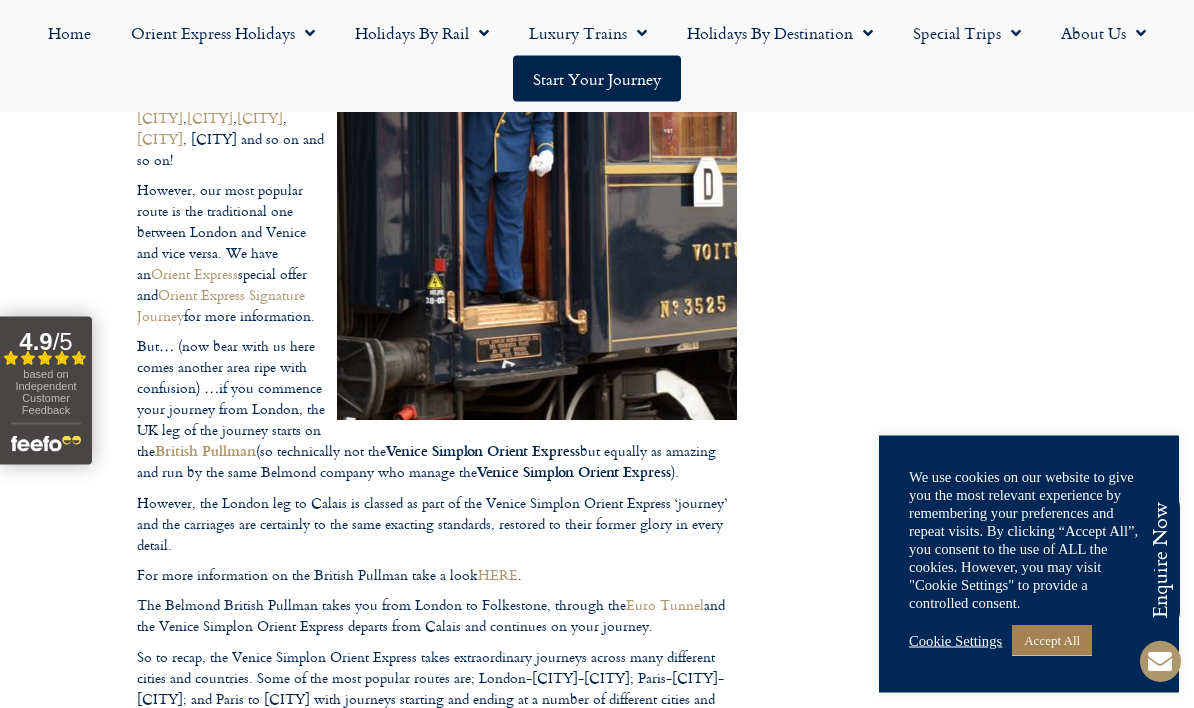 click on "Call us on [PHONE] to enquire about our tailor made holidays by rail
FURTHER INFORMATION
Insure your trip with Holiday Extras
Planet Rail on Facebook
Follow us on Twitter
Booking Conditions
Terms of Use
Privacy & Cookies
Employment Opportunities
Insure your trip with Holiday Extras
Planet Rail on Facebook
Follow us on Twitter
Booking Conditions
Terms of Use
Privacy & Cookies
Employment Opportunities
ARTICLES
Art at the Belvedere Palace in Vienna" at bounding box center [597, 444] 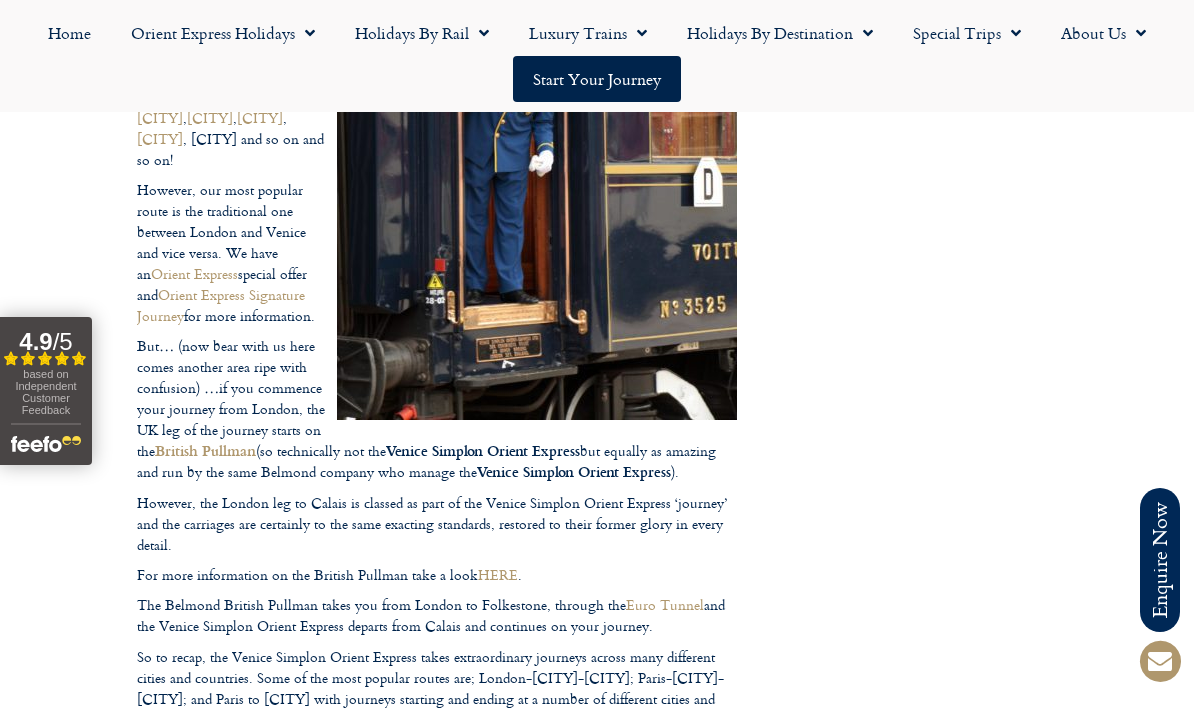 click on "Call us on  01347 66 53 33  to enquire about our tailor made holidays by rail
FURTHER INFORMATION
Insure your trip with Holiday Extras
Planet Rail on Facebook
Follow us on Twitter
Booking Conditions
Terms of Use
Privacy & Cookies
Employment Opportunities
Insure your trip with Holiday Extras
Planet Rail on Facebook
Follow us on Twitter
Booking Conditions
Terms of Use
Privacy & Cookies
Employment Opportunities
ARTICLES
Art at the Belvedere Palace in Vienna" at bounding box center (597, 443) 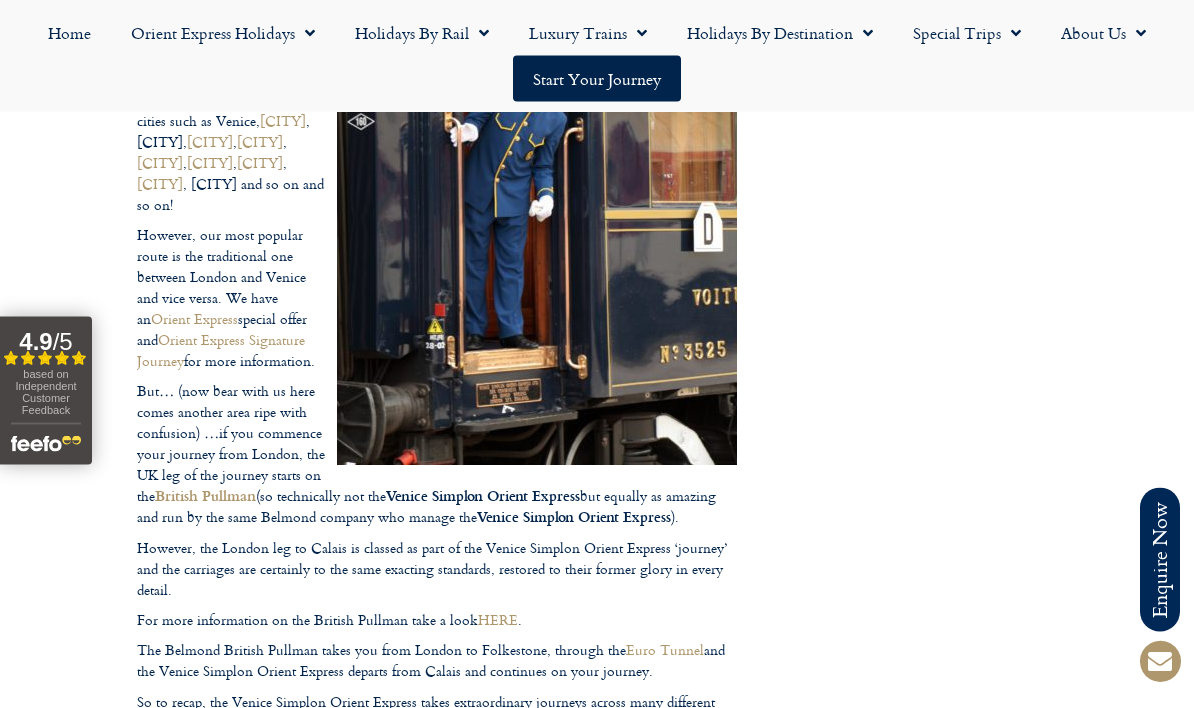 scroll, scrollTop: 1260, scrollLeft: 0, axis: vertical 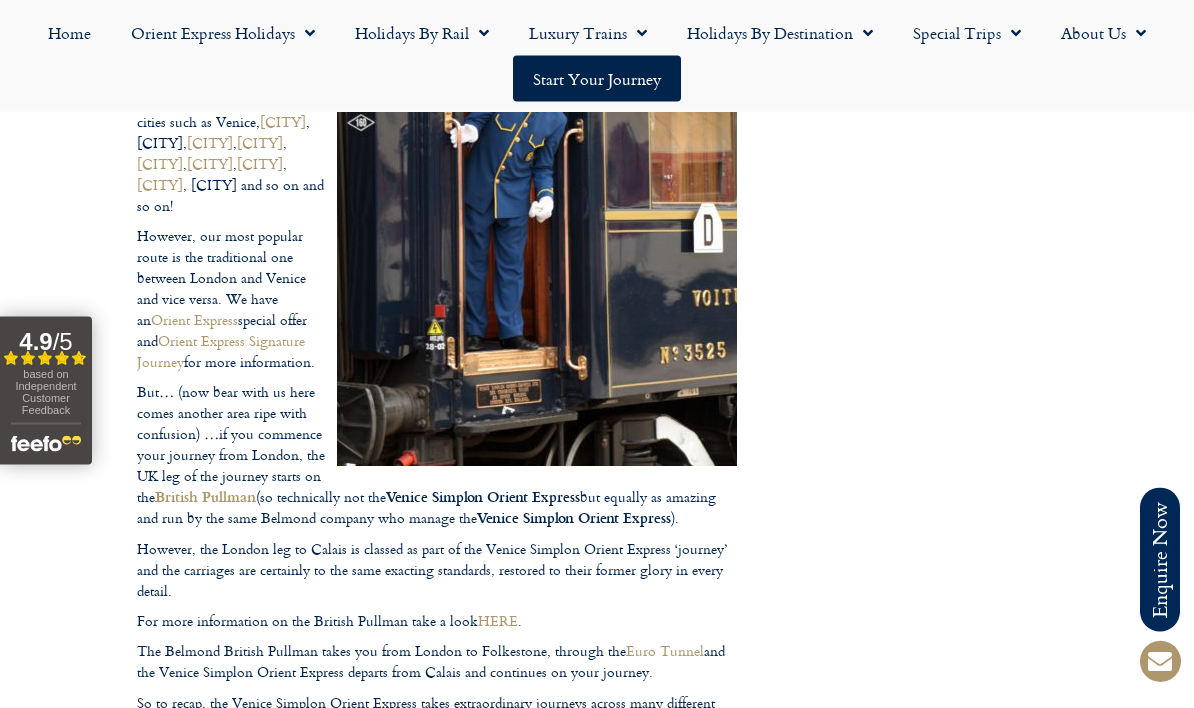 click on "Call us on  01347 66 53 33  to enquire about our tailor made holidays by rail
FURTHER INFORMATION
Insure your trip with Holiday Extras
Planet Rail on Facebook
Follow us on Twitter
Booking Conditions
Terms of Use
Privacy & Cookies
Employment Opportunities
Insure your trip with Holiday Extras
Planet Rail on Facebook
Follow us on Twitter
Booking Conditions
Terms of Use
Privacy & Cookies
Employment Opportunities
ARTICLES
Art at the Belvedere Palace in Vienna" at bounding box center [597, 490] 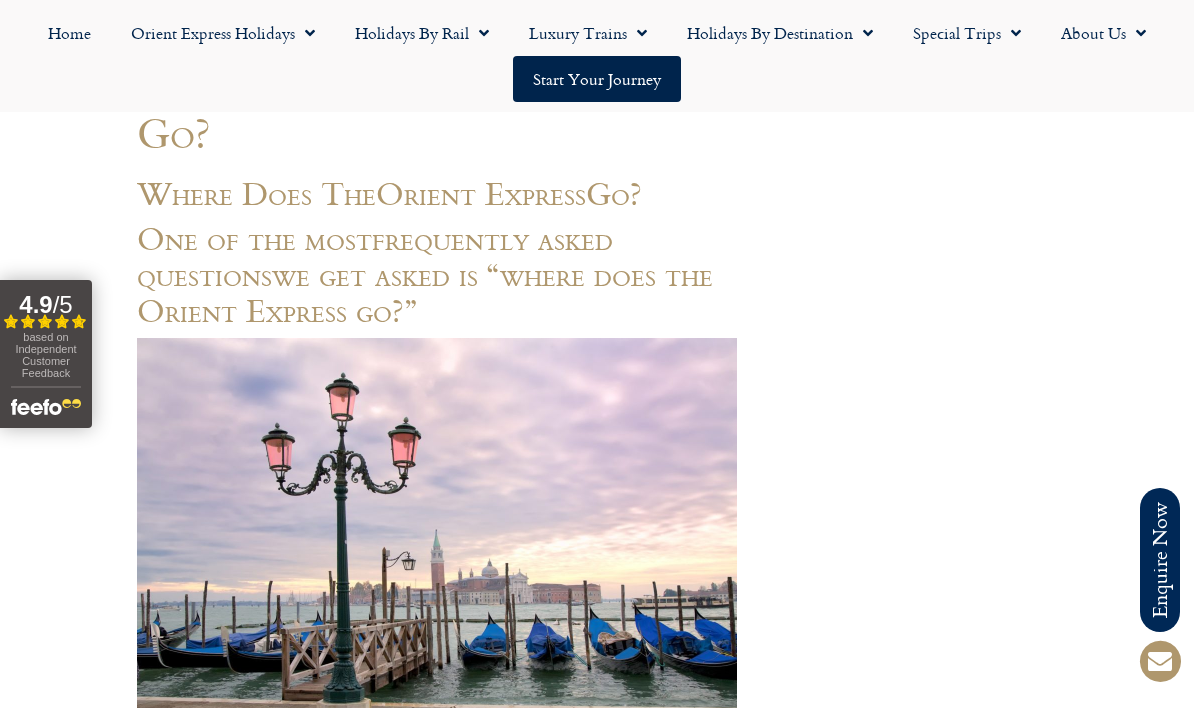 scroll, scrollTop: 226, scrollLeft: 0, axis: vertical 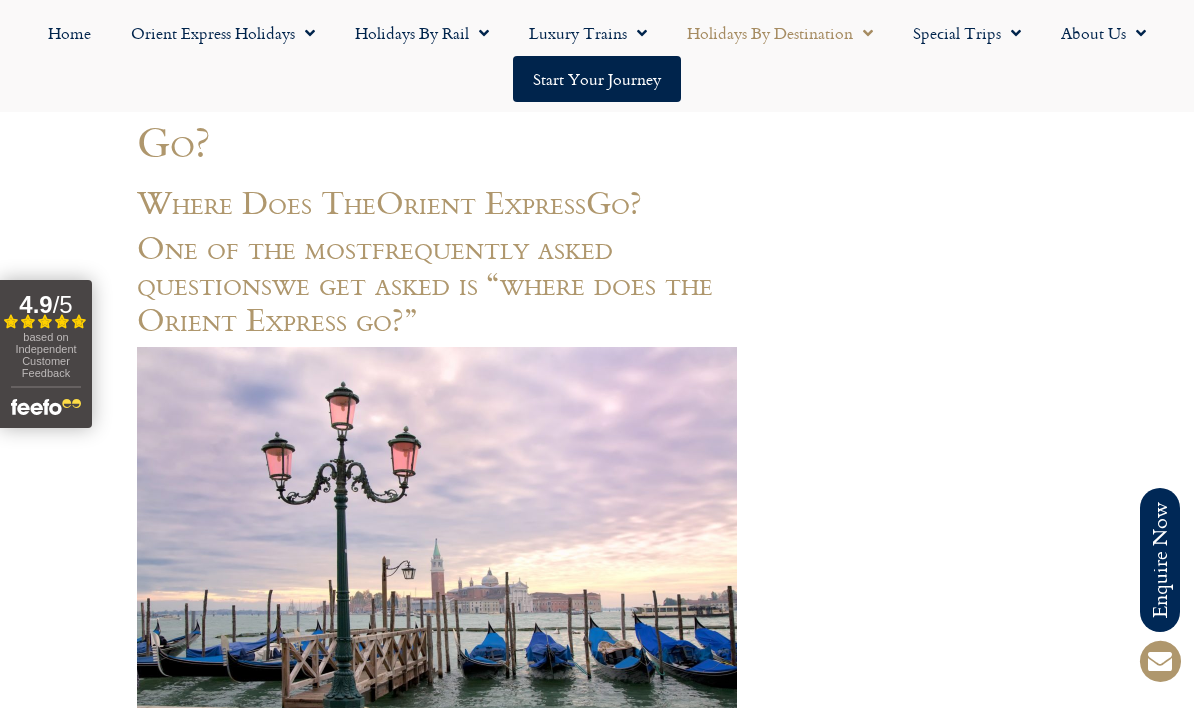 click on "Holidays by Destination" 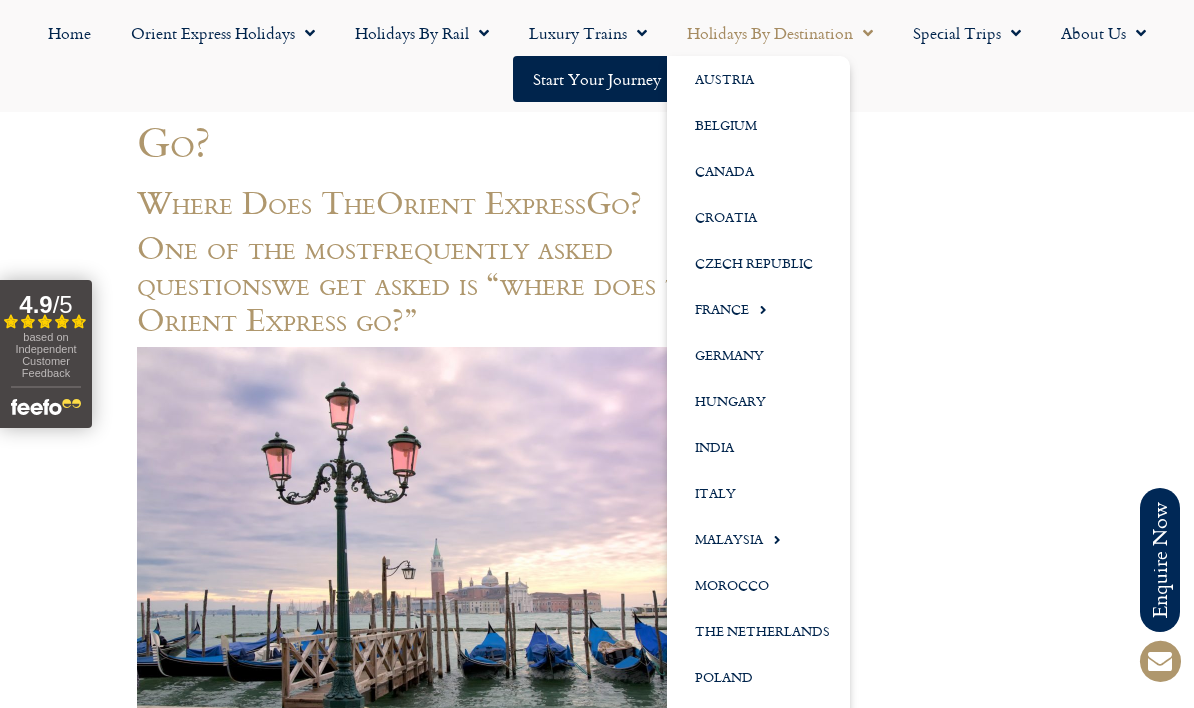 click on "Home
Orient Express Holidays
Venice Simplon-Orient-Express – 2025
Venice Simplon-Orient-Express – 2026
Venice Simplon-Orient-Express FAQs
Venice Simplon-Orient-Express Special Trips
The Orient Express – La Dolce Vita
Holidays by Rail
Classic Rail Journeys
Cities & Sightseeing
Lakes & Mountains
The GoldenPass
Cruise by Rail
Short Breaks
Luxury Day Trips
Special Occasions
Honeymoon
Christmas & New Year
Christmas Markets by Rail
Opera Breaks
Luxury Trains
Orient Express
Venice Simplon-Orient-Express Holidays
Venice Simplon-Orient-Express – 2025
Orient Express Information
Orient Express  FAQs
Orient Express History
Orient Express Compartments
Venice Simplon-Orient-Express Special Holidays
The Orient Express La Dolce Vita
Belmond Britannic Explorer
Belmond British Pullman
Belmond Royal Scotsman
Belmond Andean Explorer" 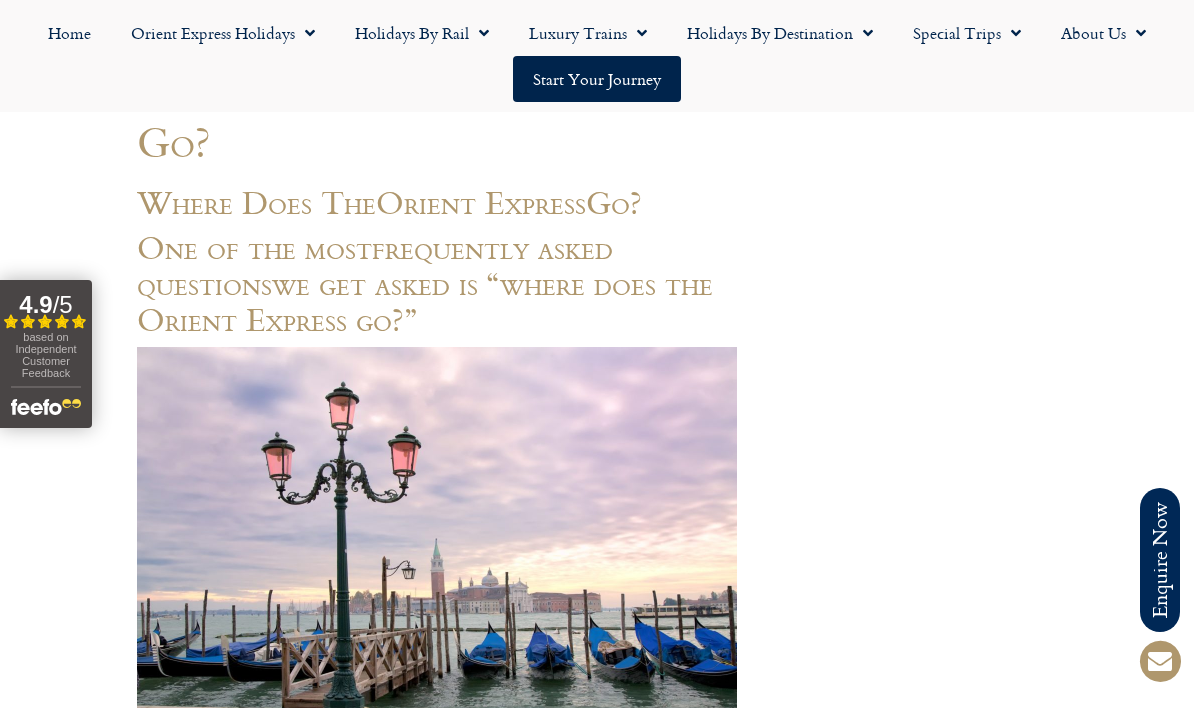 scroll, scrollTop: 0, scrollLeft: 0, axis: both 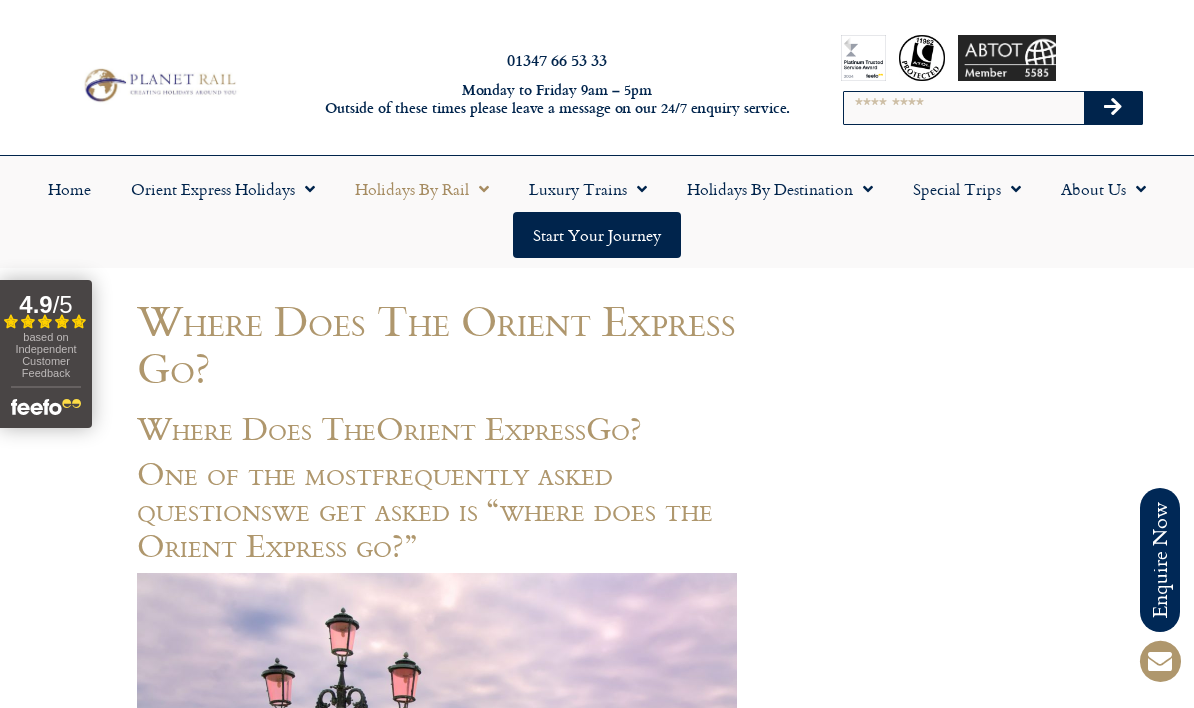 click on "Holidays by Rail" 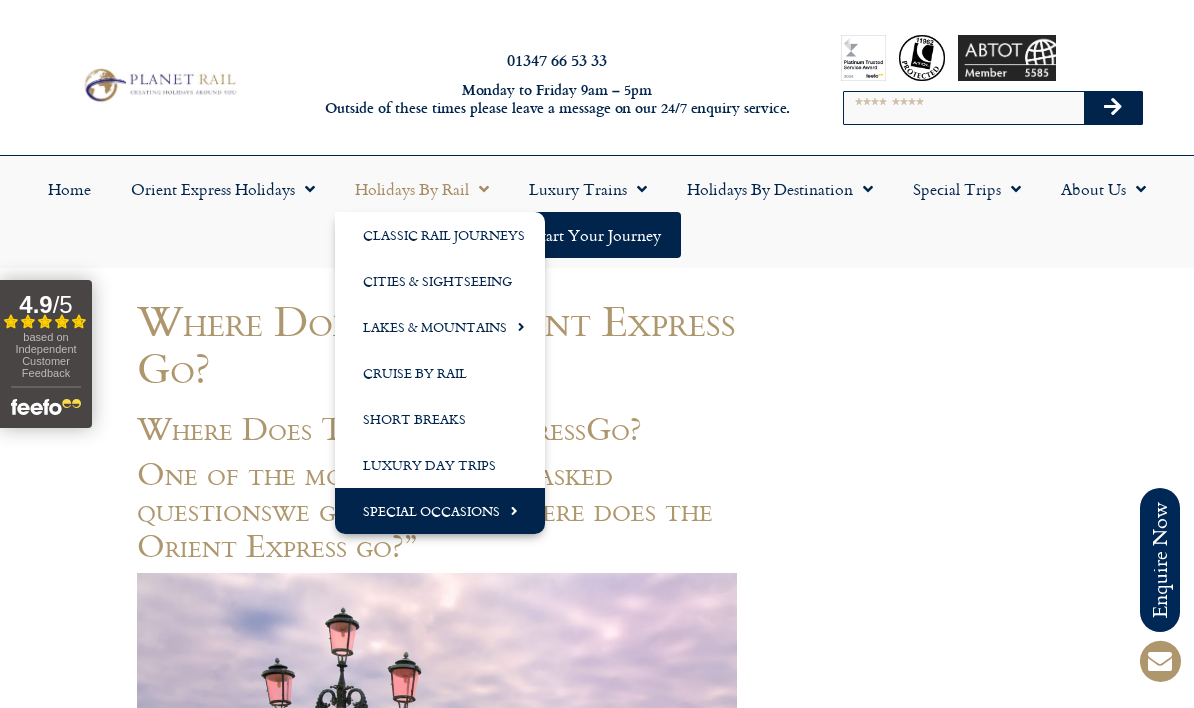 click on "Special Occasions" 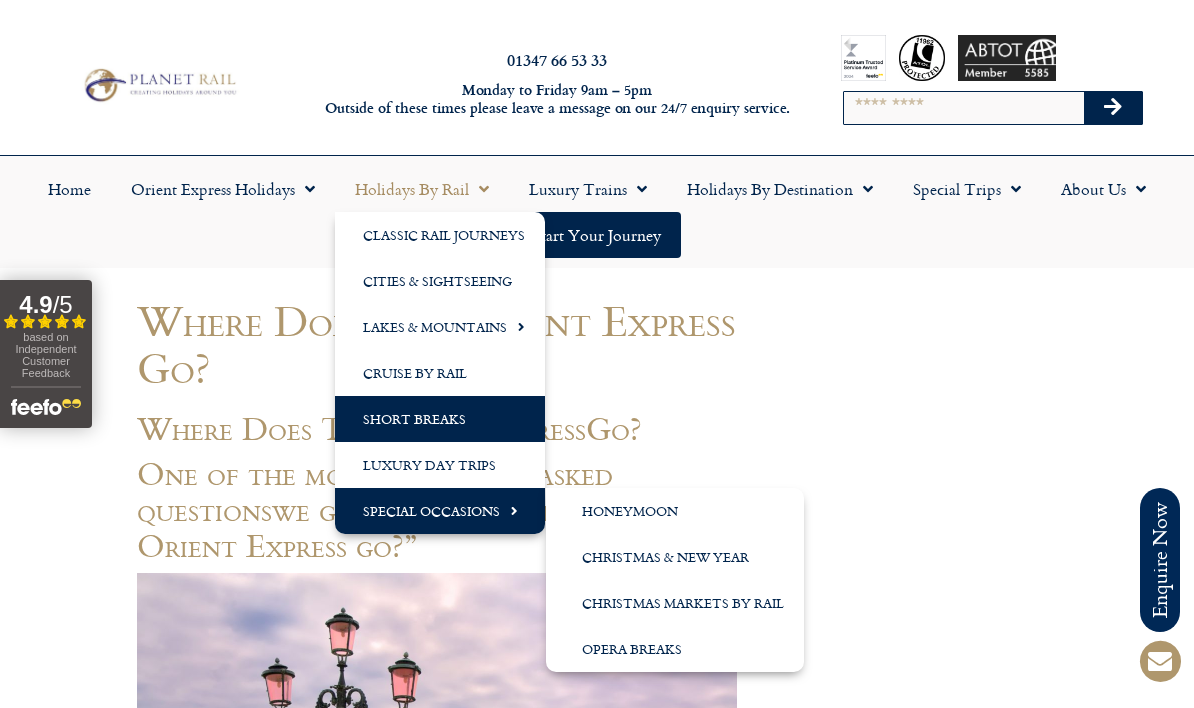 click on "Short Breaks" 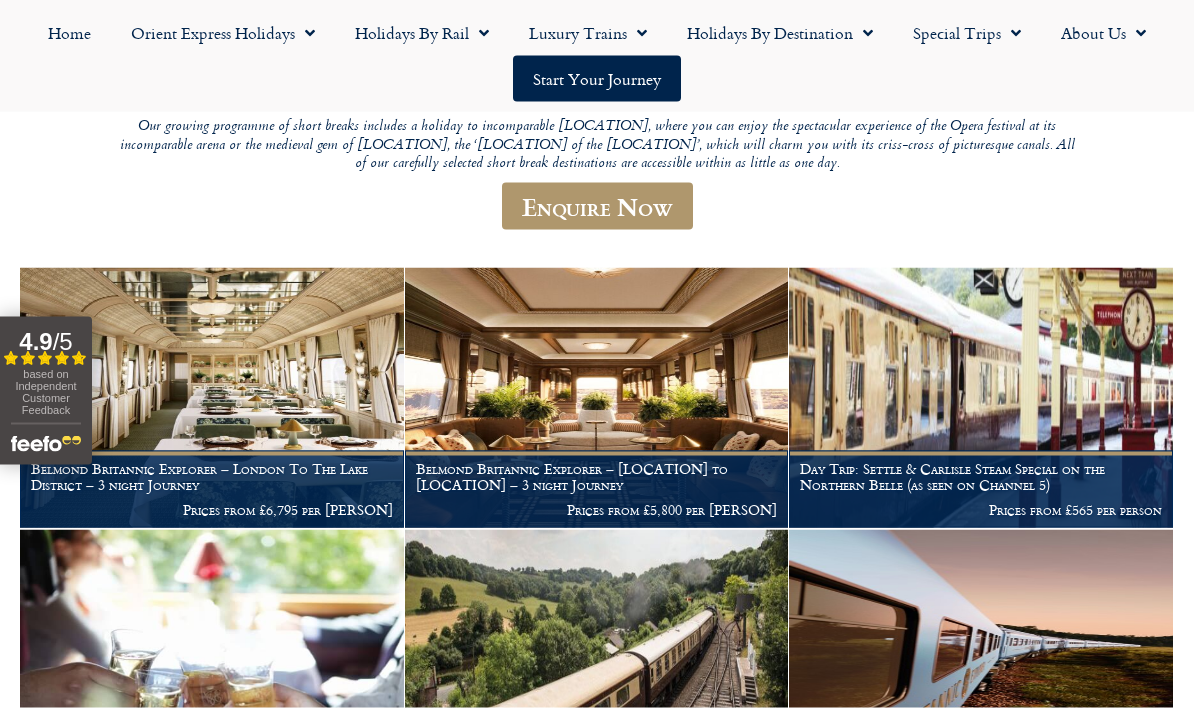 scroll, scrollTop: 255, scrollLeft: 0, axis: vertical 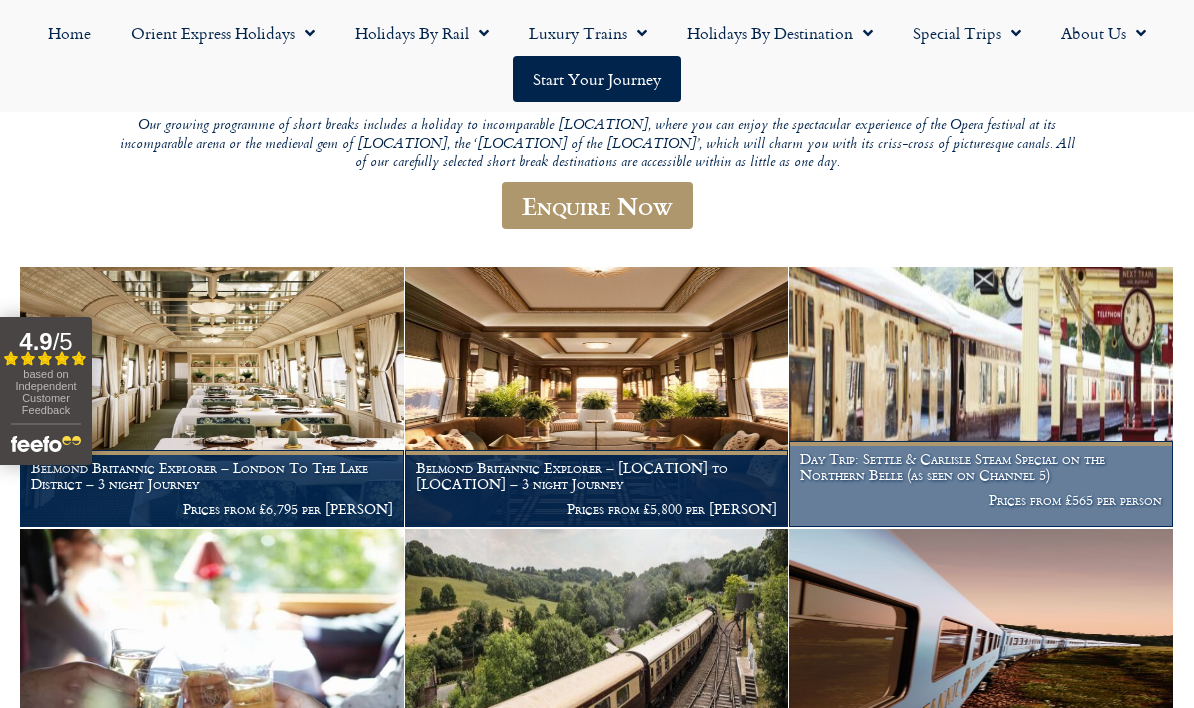 click on "Day Trip: Settle & Carlisle Steam Special on the Northern Belle (as seen on Channel 5)" at bounding box center [981, 467] 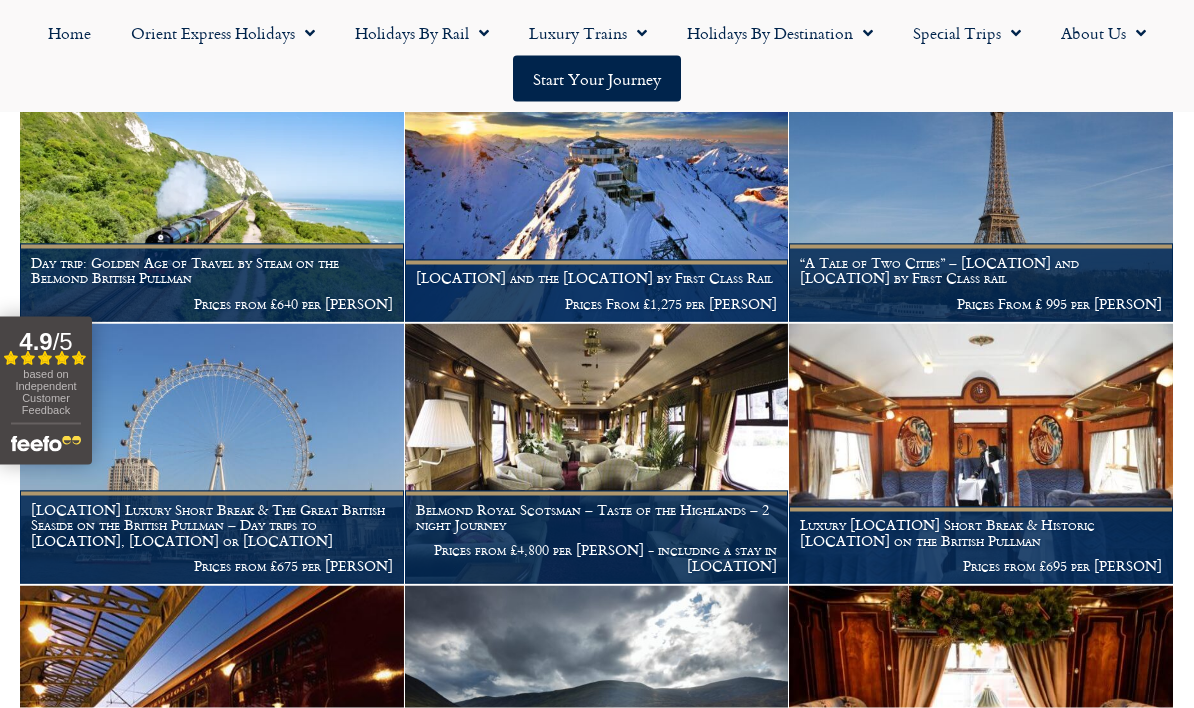 scroll, scrollTop: 987, scrollLeft: 0, axis: vertical 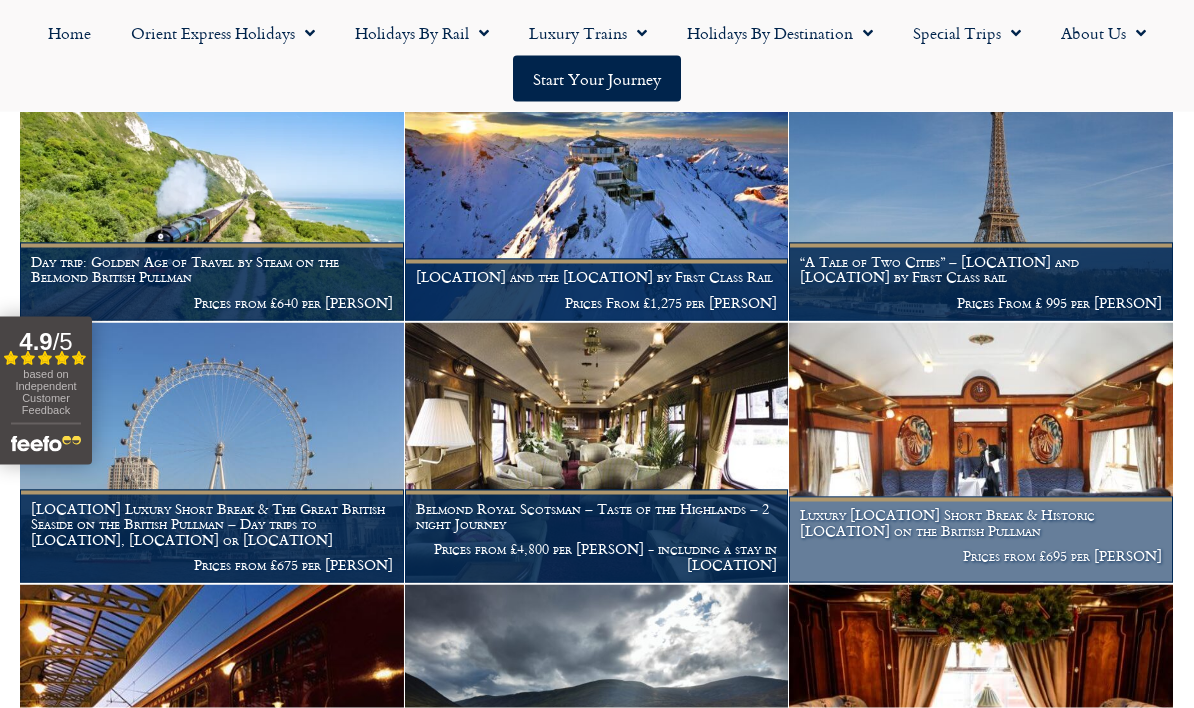 click on "Luxury London Short Break & Historic Bath on the British Pullman" at bounding box center [981, 523] 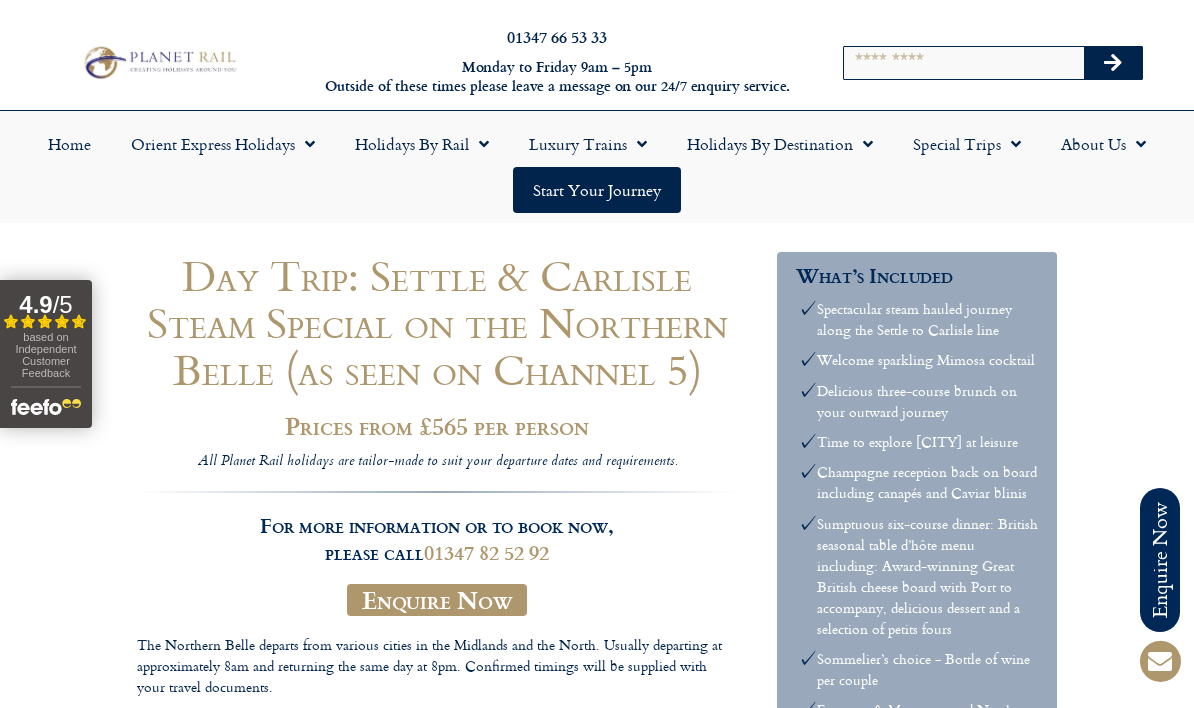 scroll, scrollTop: 0, scrollLeft: 0, axis: both 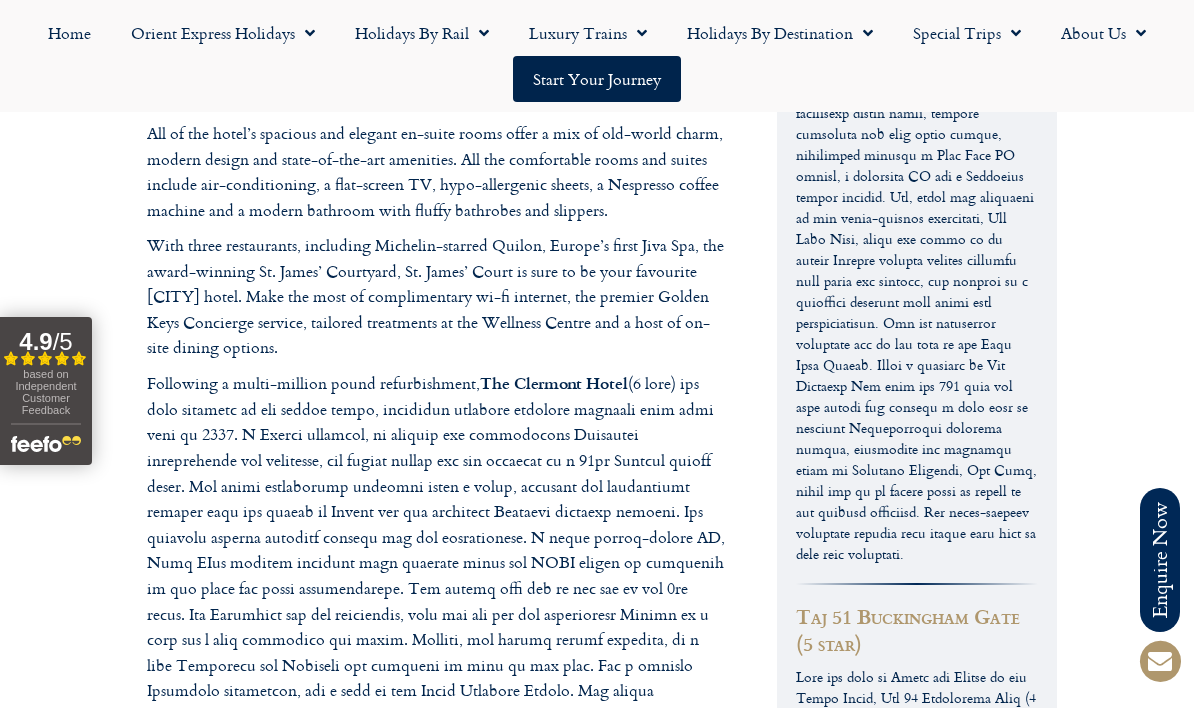 click on "Call us on [PHONE] to enquire about our tailor made holidays by rail
FURTHER INFORMATION
Insure your trip with Holiday Extras
Planet Rail on Facebook
Follow us on Twitter
Booking Conditions
Terms of Use
Privacy & Cookies
Employment Opportunities
Insure your trip with Holiday Extras
Planet Rail on Facebook
Follow us on Twitter
Booking Conditions
Terms of Use
Privacy & Cookies
Employment Opportunities
ARTICLES
Art at the Belvedere Palace in Vienna" at bounding box center [597, -277] 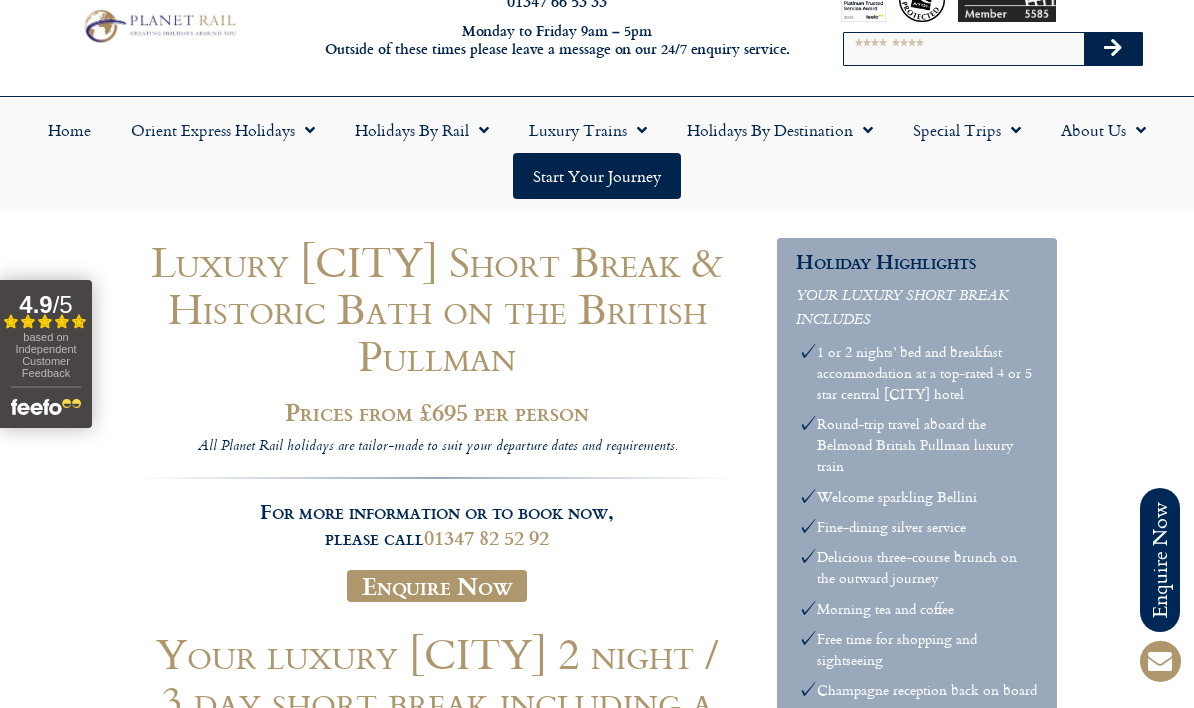 scroll, scrollTop: 0, scrollLeft: 0, axis: both 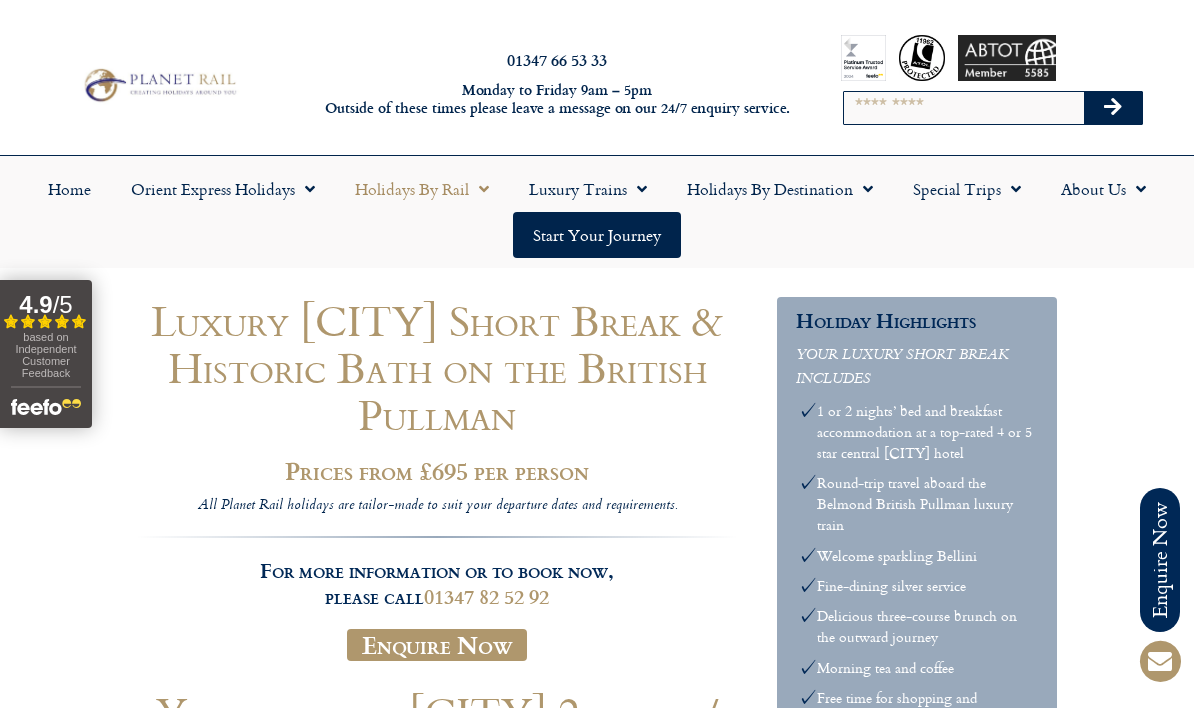 click 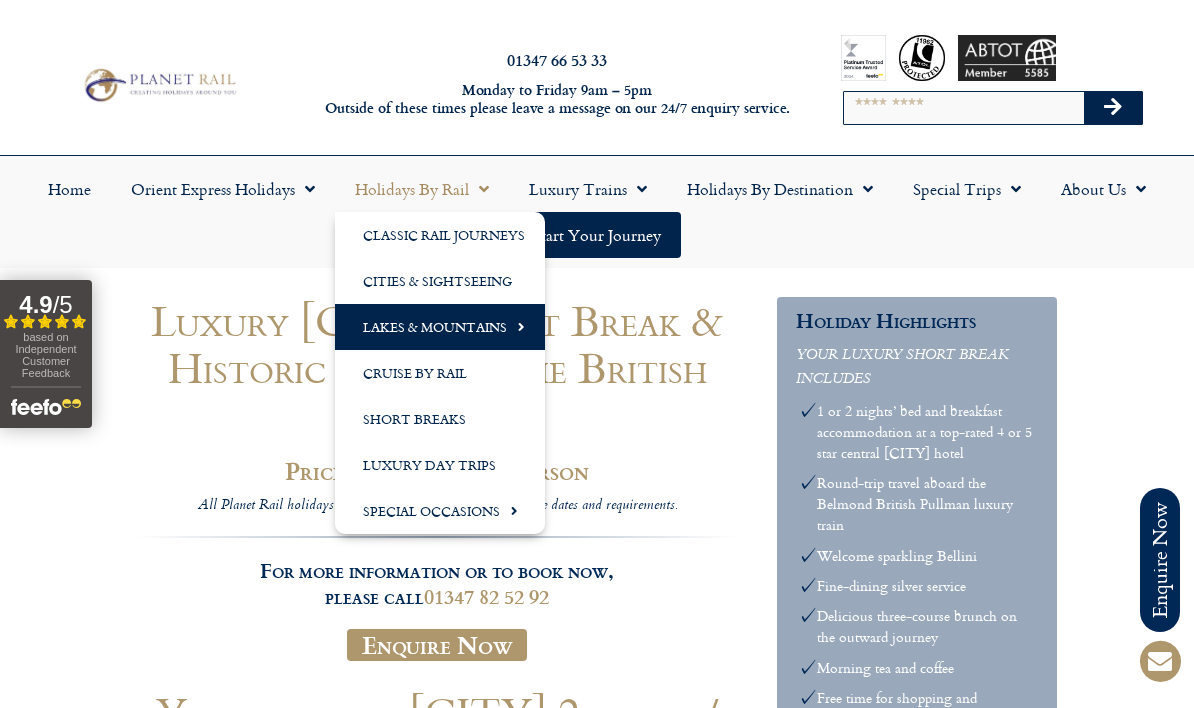 click on "Lakes & Mountains" 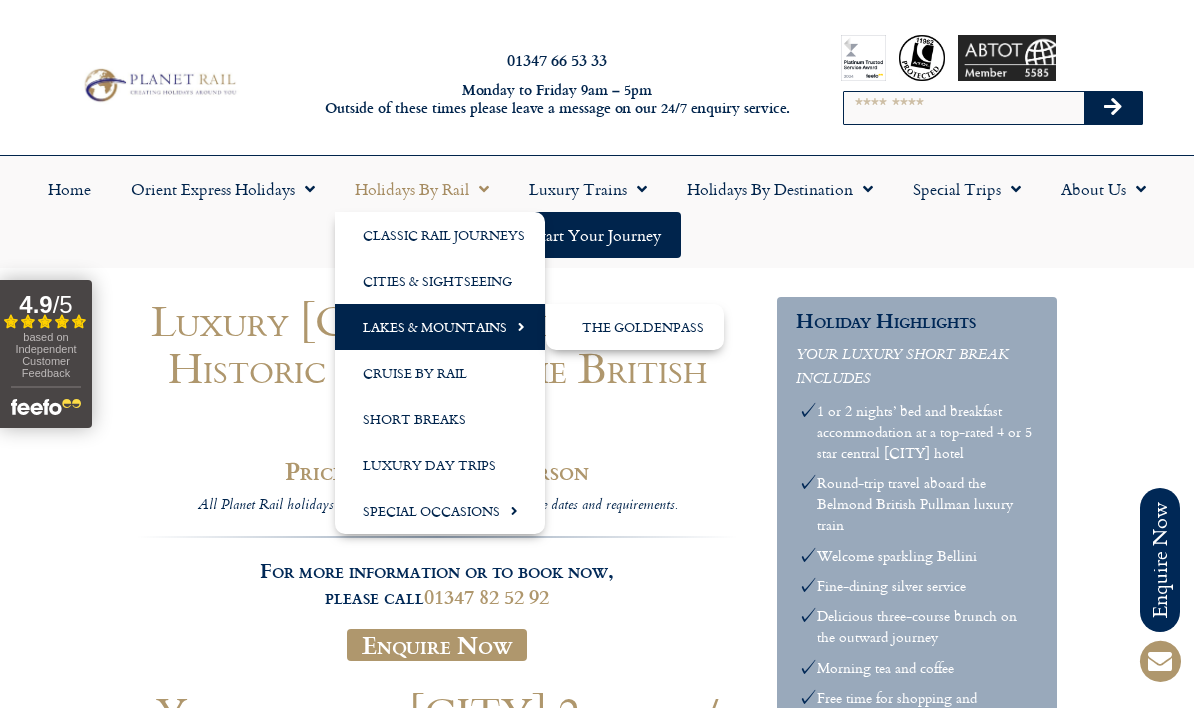 click on "Lakes & Mountains" 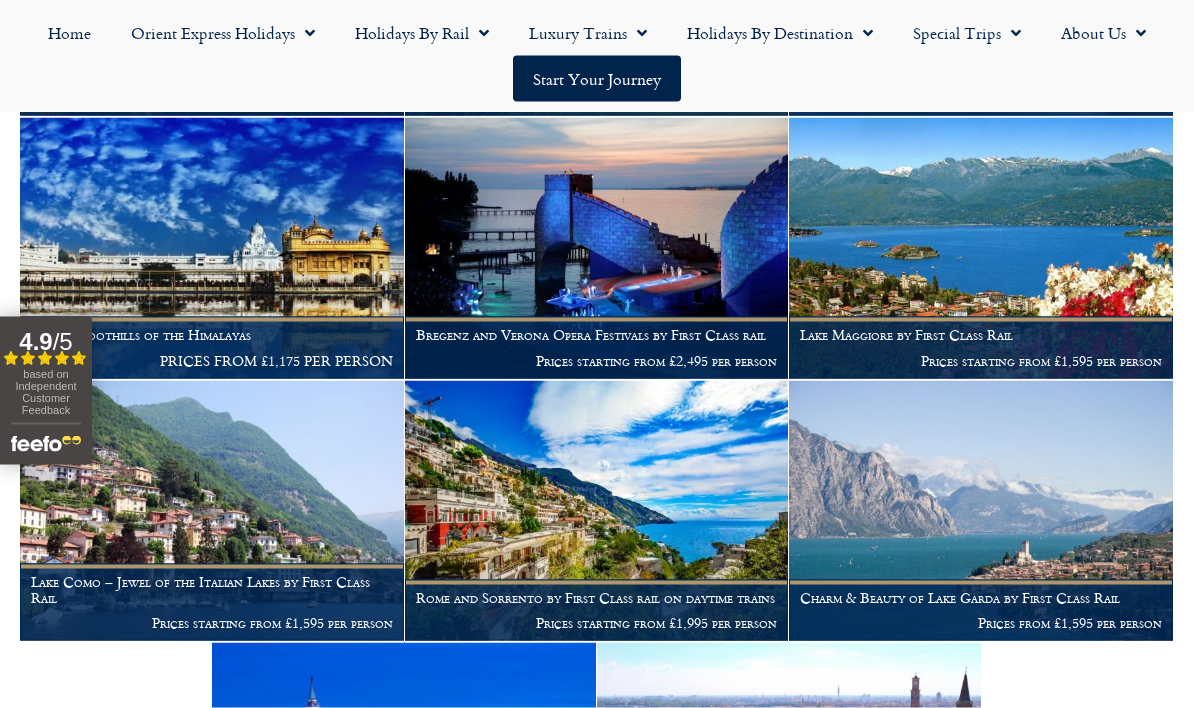 scroll, scrollTop: 1962, scrollLeft: 0, axis: vertical 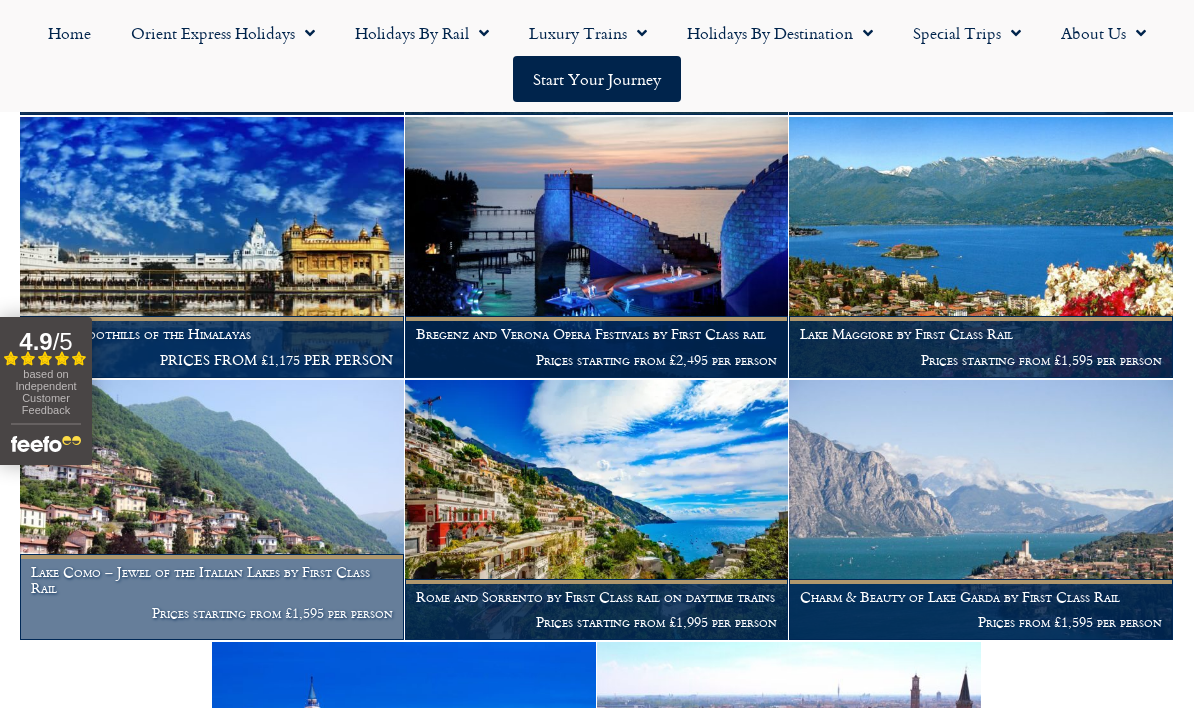 click on "Lake Como – Jewel of the Italian Lakes by First Class Rail" at bounding box center [212, 580] 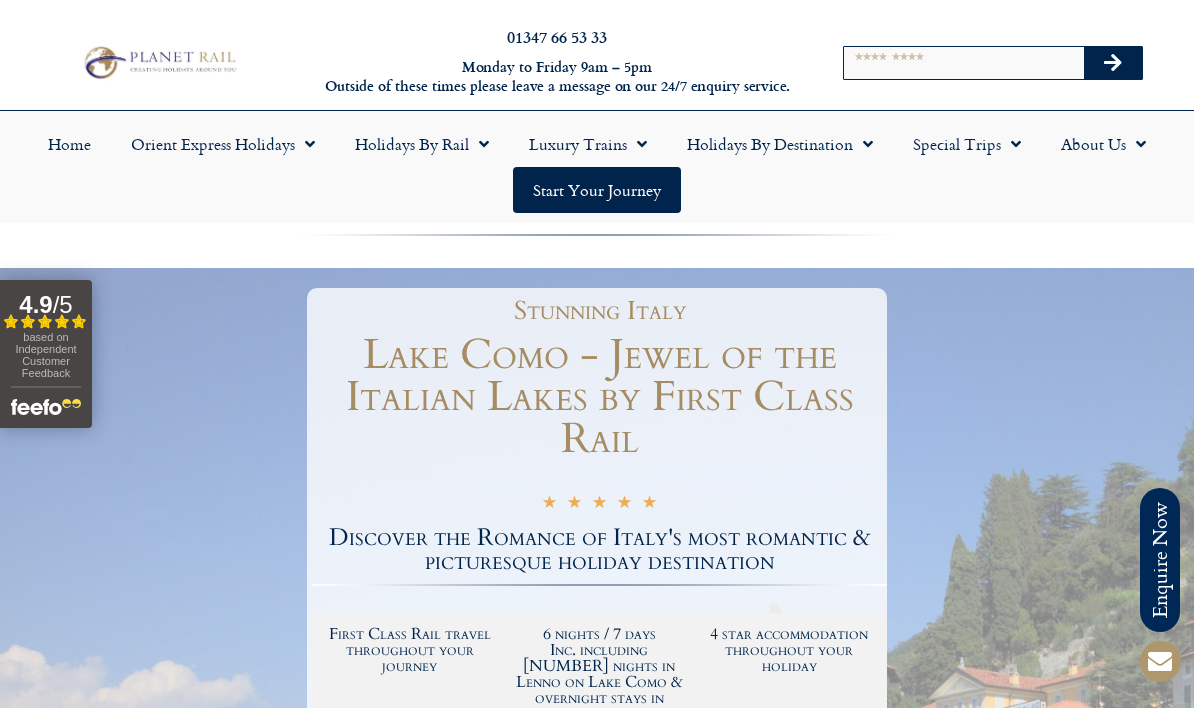 scroll, scrollTop: 0, scrollLeft: 0, axis: both 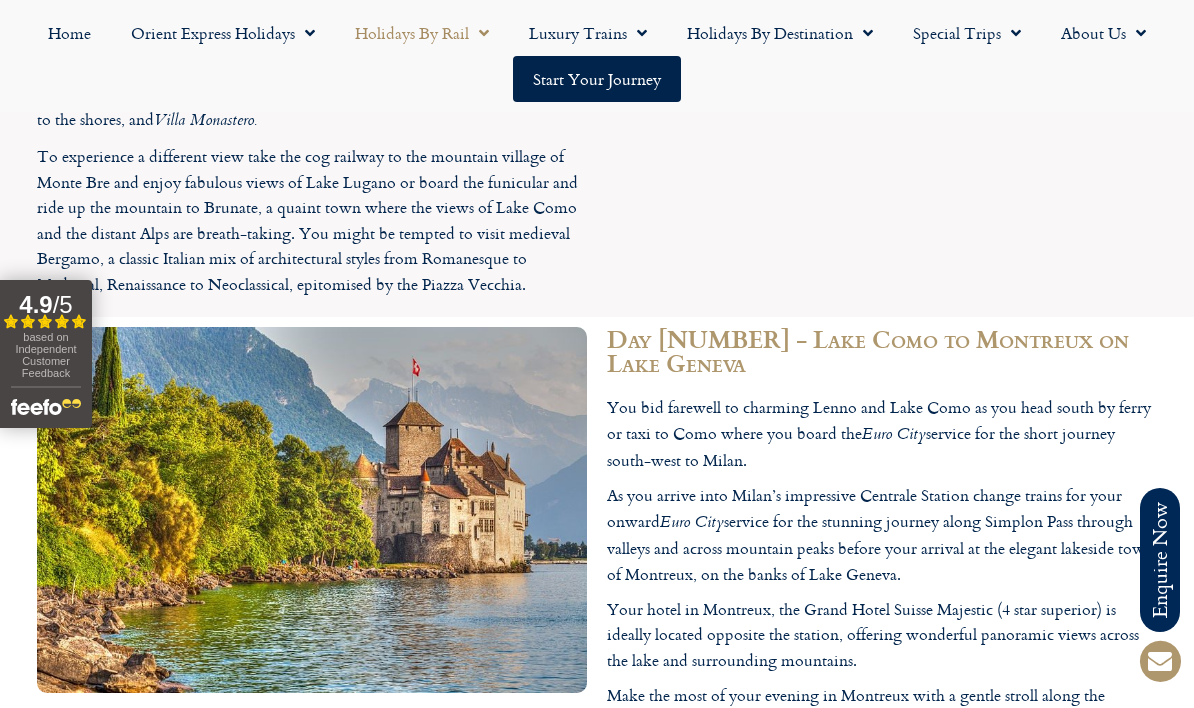 click 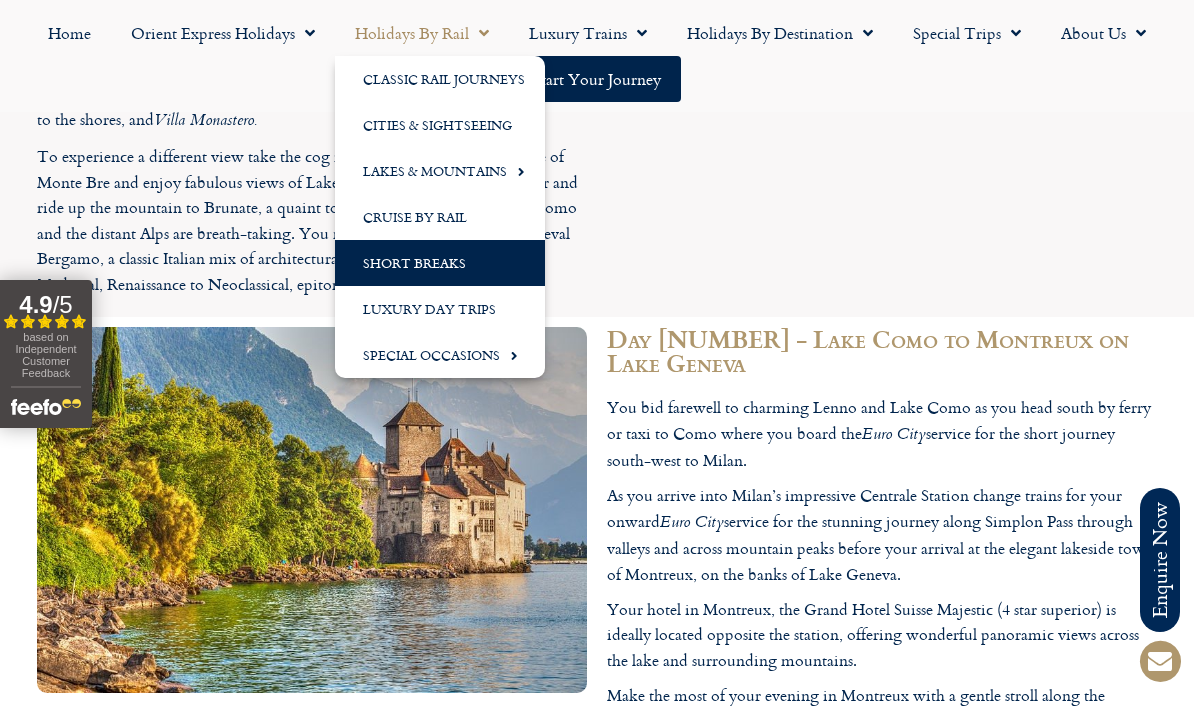 click on "Short Breaks" 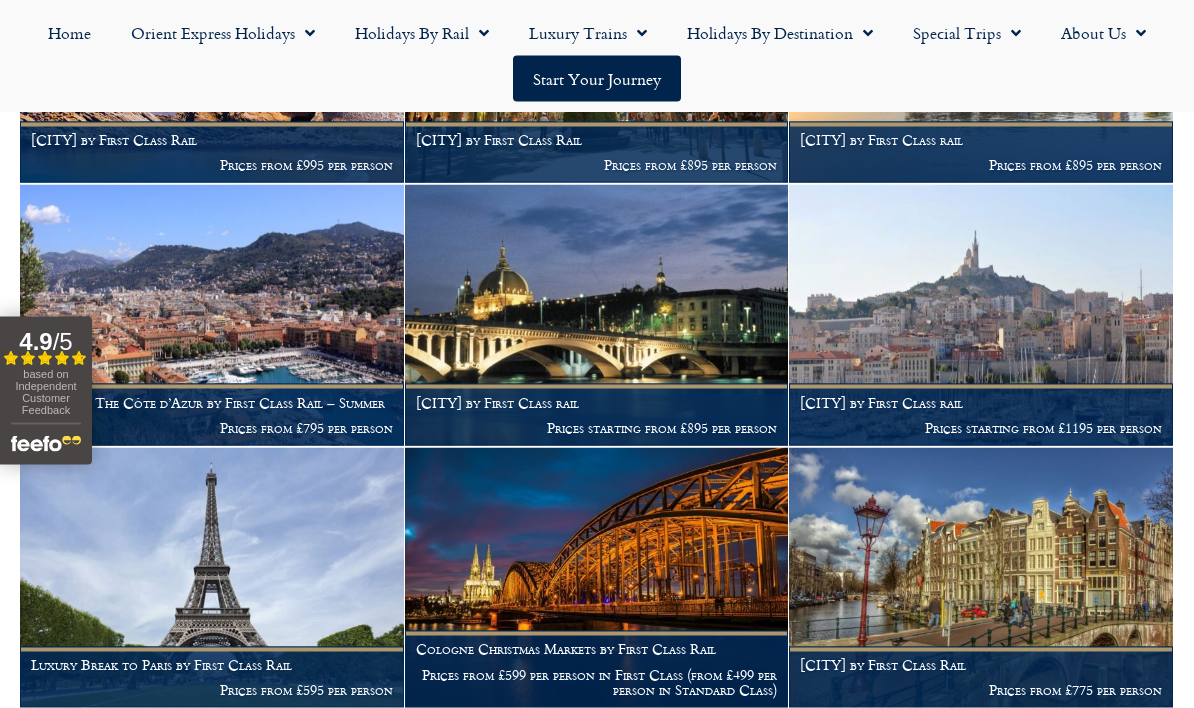 scroll, scrollTop: 2439, scrollLeft: 0, axis: vertical 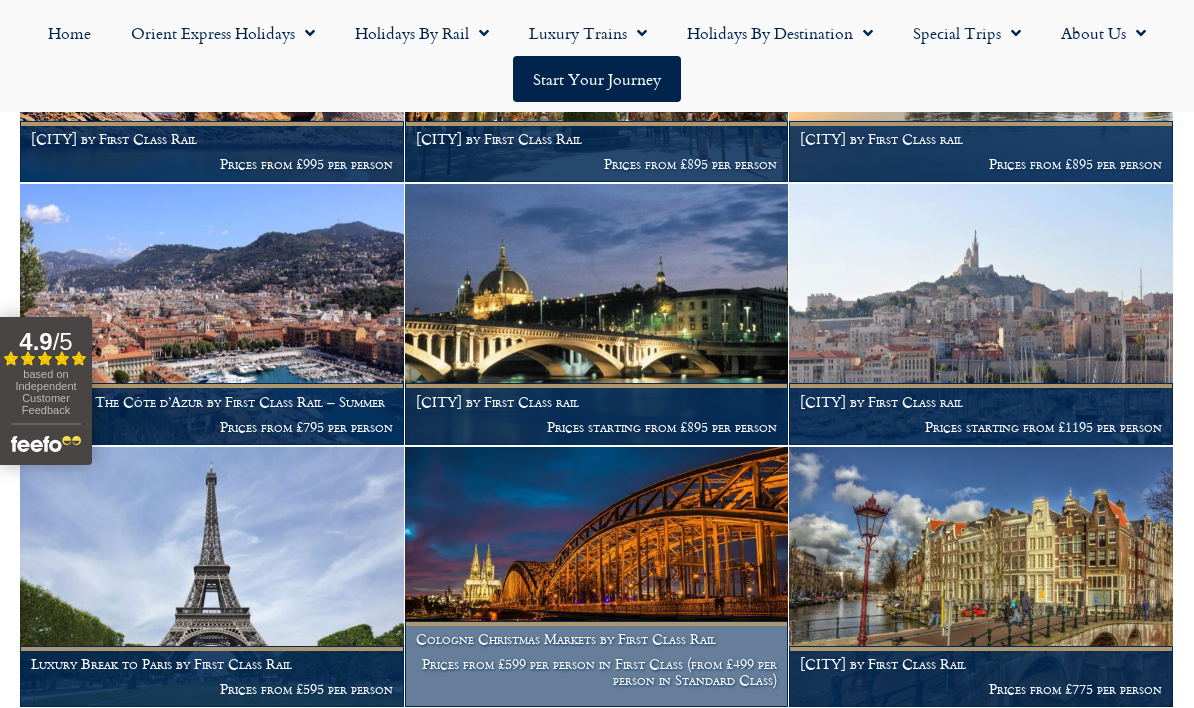 click on "Prices from £599 per person in First Class (from £499 per person in Standard Class)" at bounding box center [597, 672] 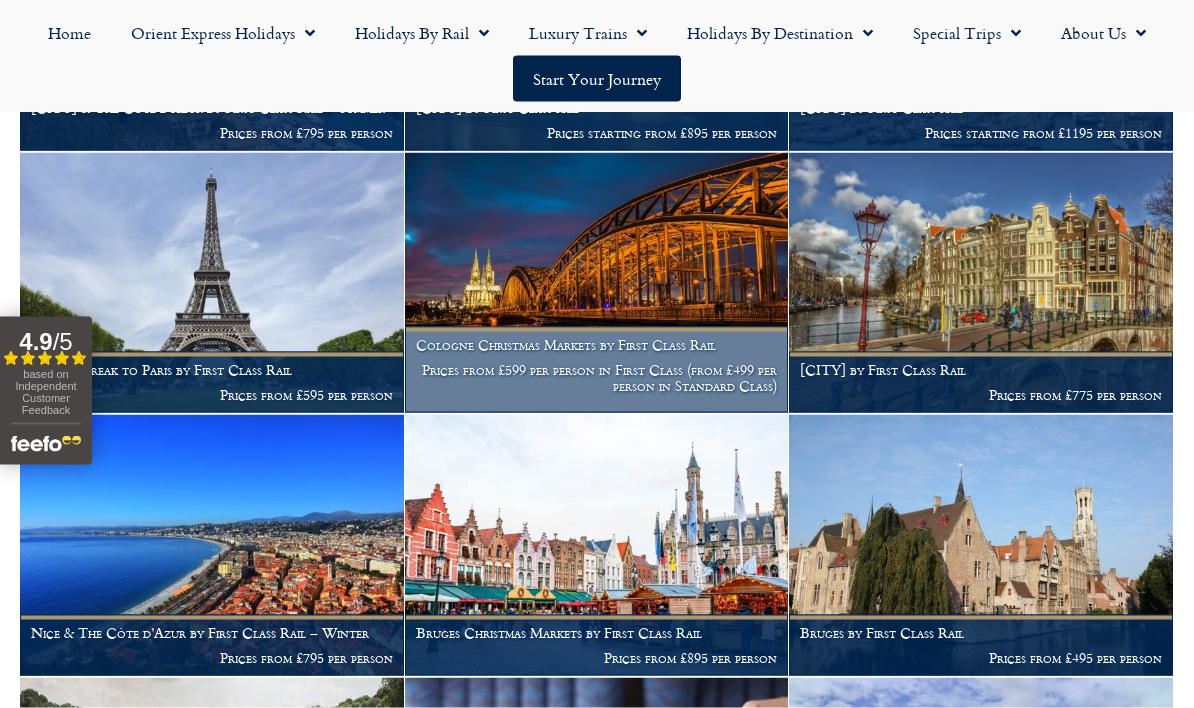 scroll, scrollTop: 2734, scrollLeft: 0, axis: vertical 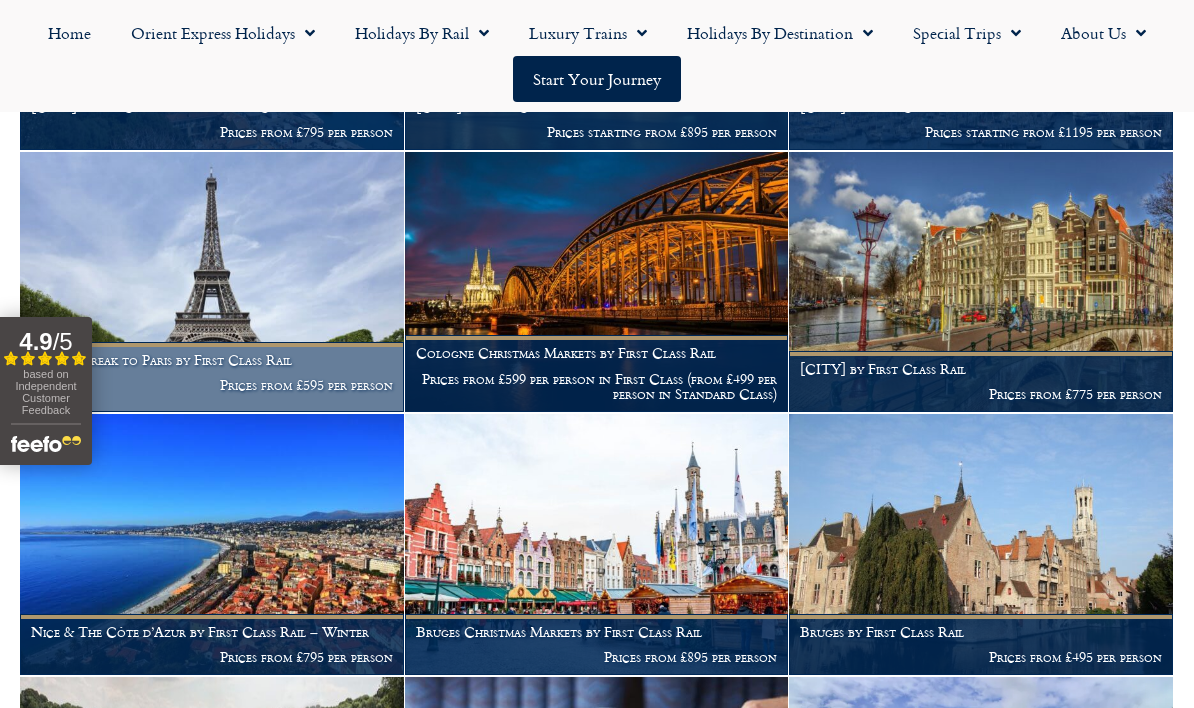 click at bounding box center (212, 282) 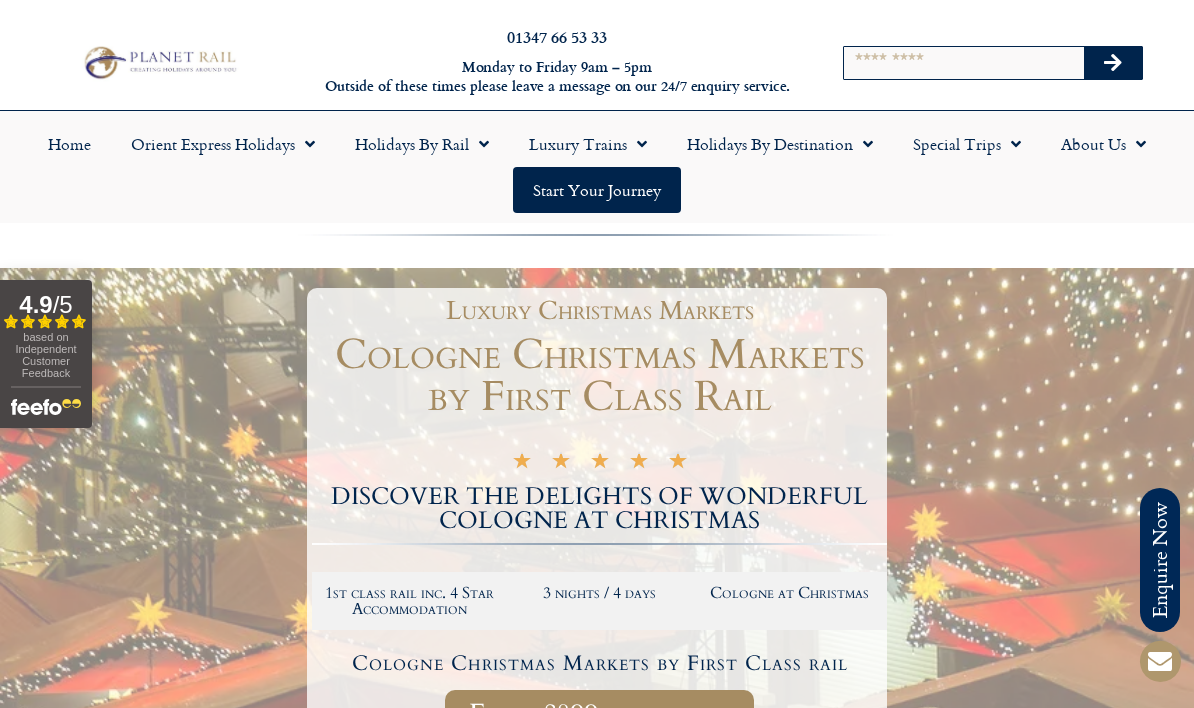 scroll, scrollTop: 0, scrollLeft: 0, axis: both 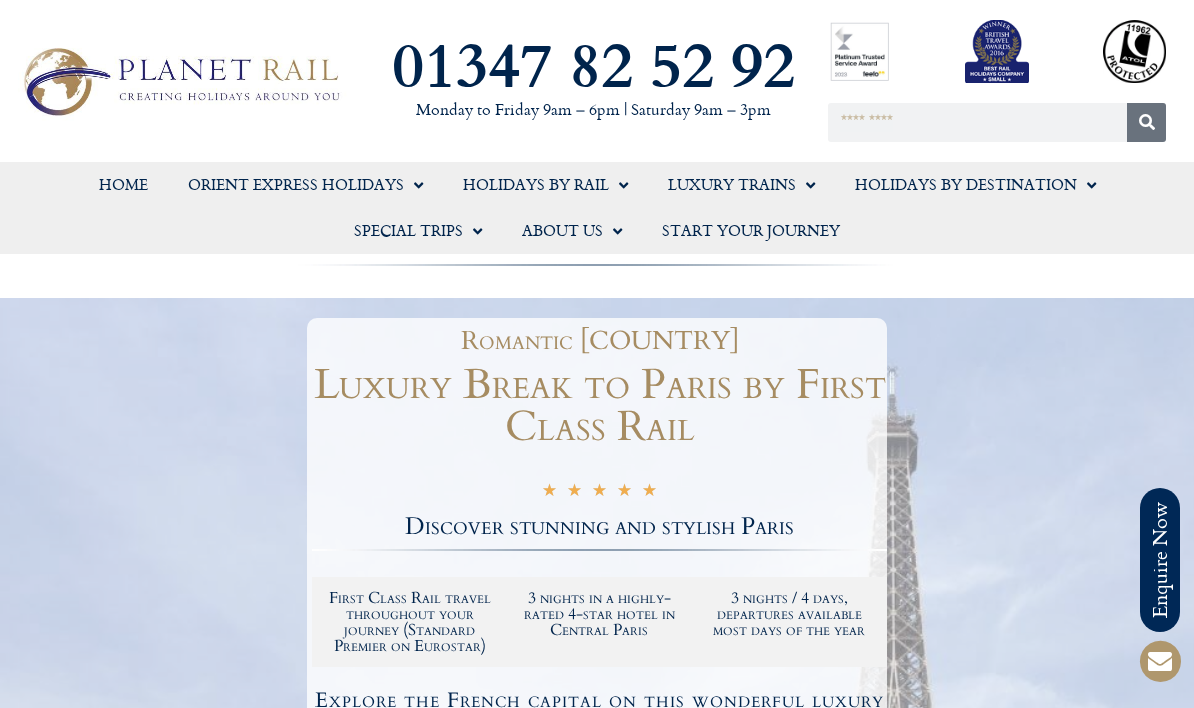 click on "01347 82 52 92
Monday to Friday 9am – 6pm | Saturday 9am – 3pm" at bounding box center [593, 81] 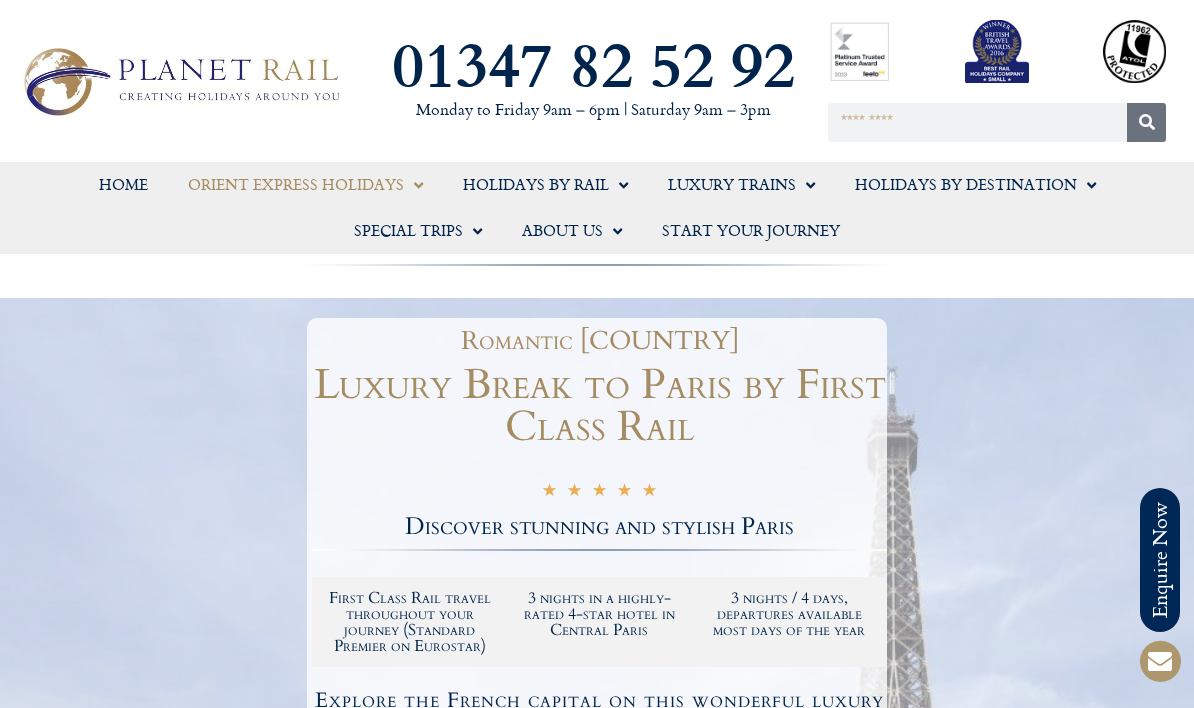 click 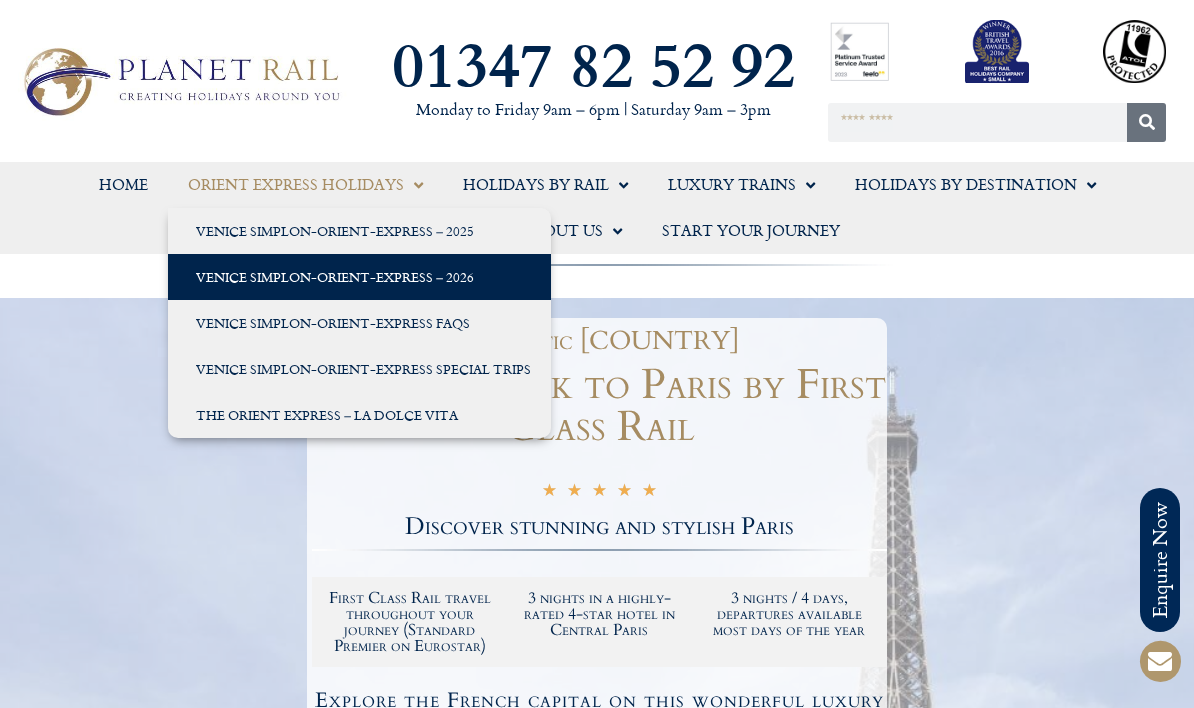 click on "Venice Simplon-Orient-Express – 2026" 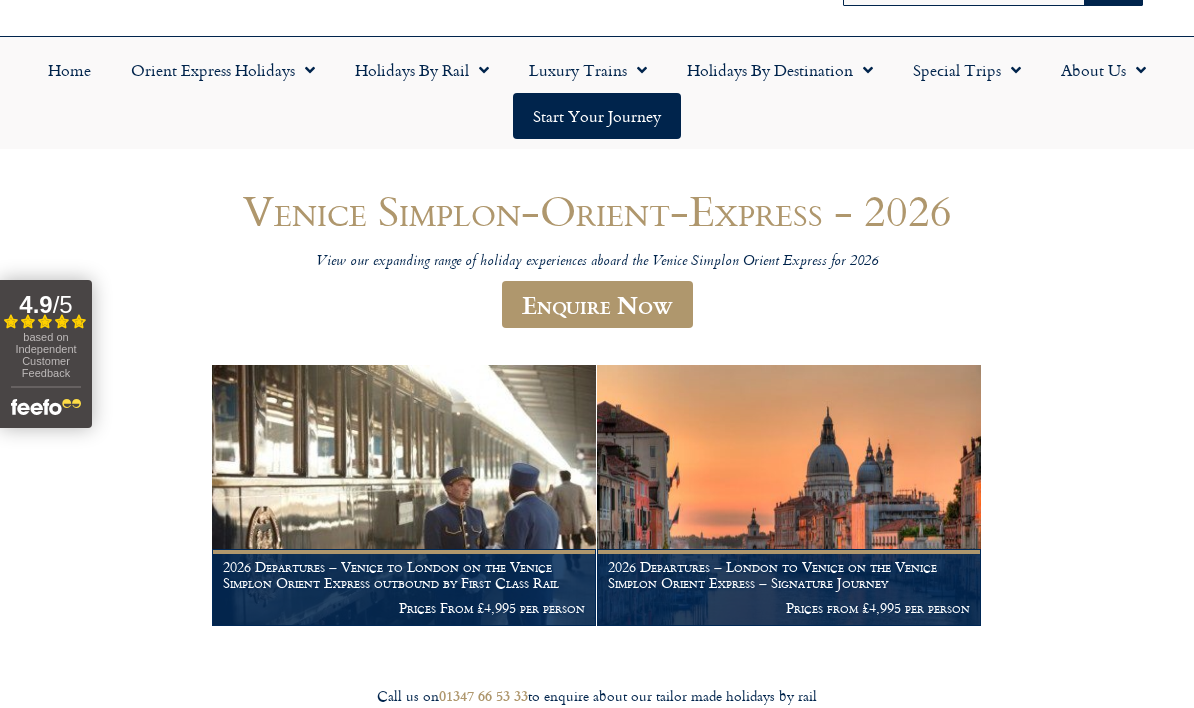 scroll, scrollTop: 0, scrollLeft: 0, axis: both 